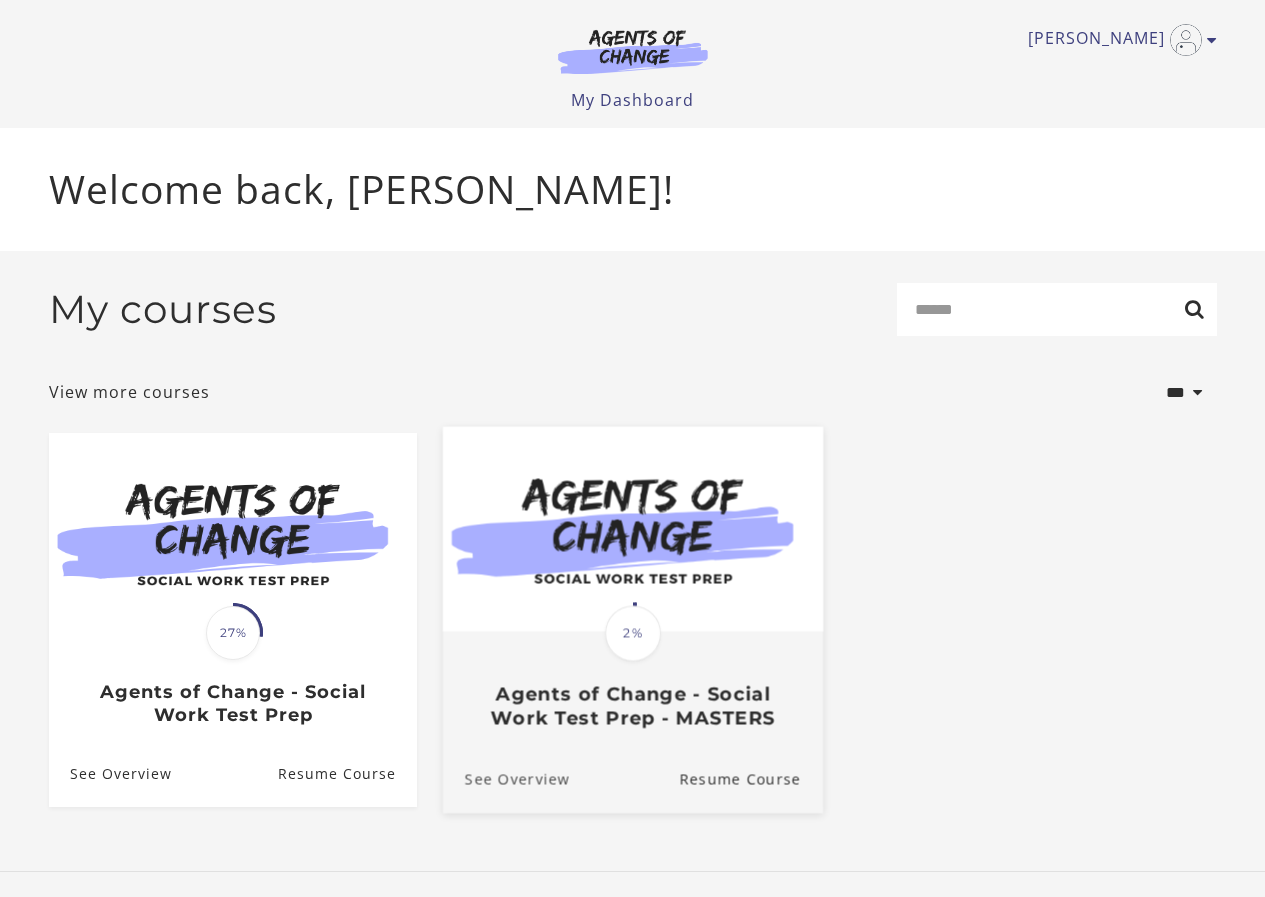 scroll, scrollTop: 0, scrollLeft: 0, axis: both 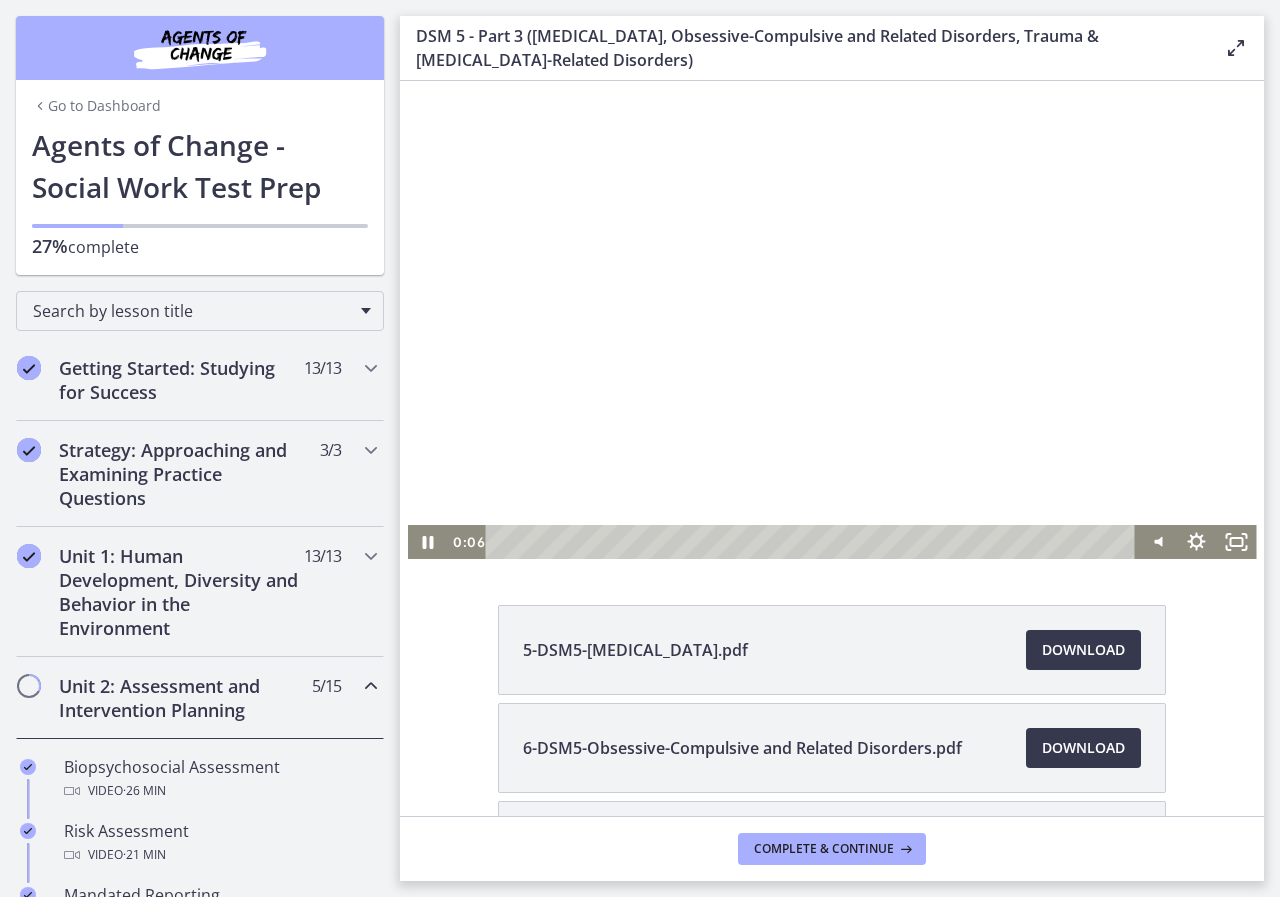 click at bounding box center [832, 320] 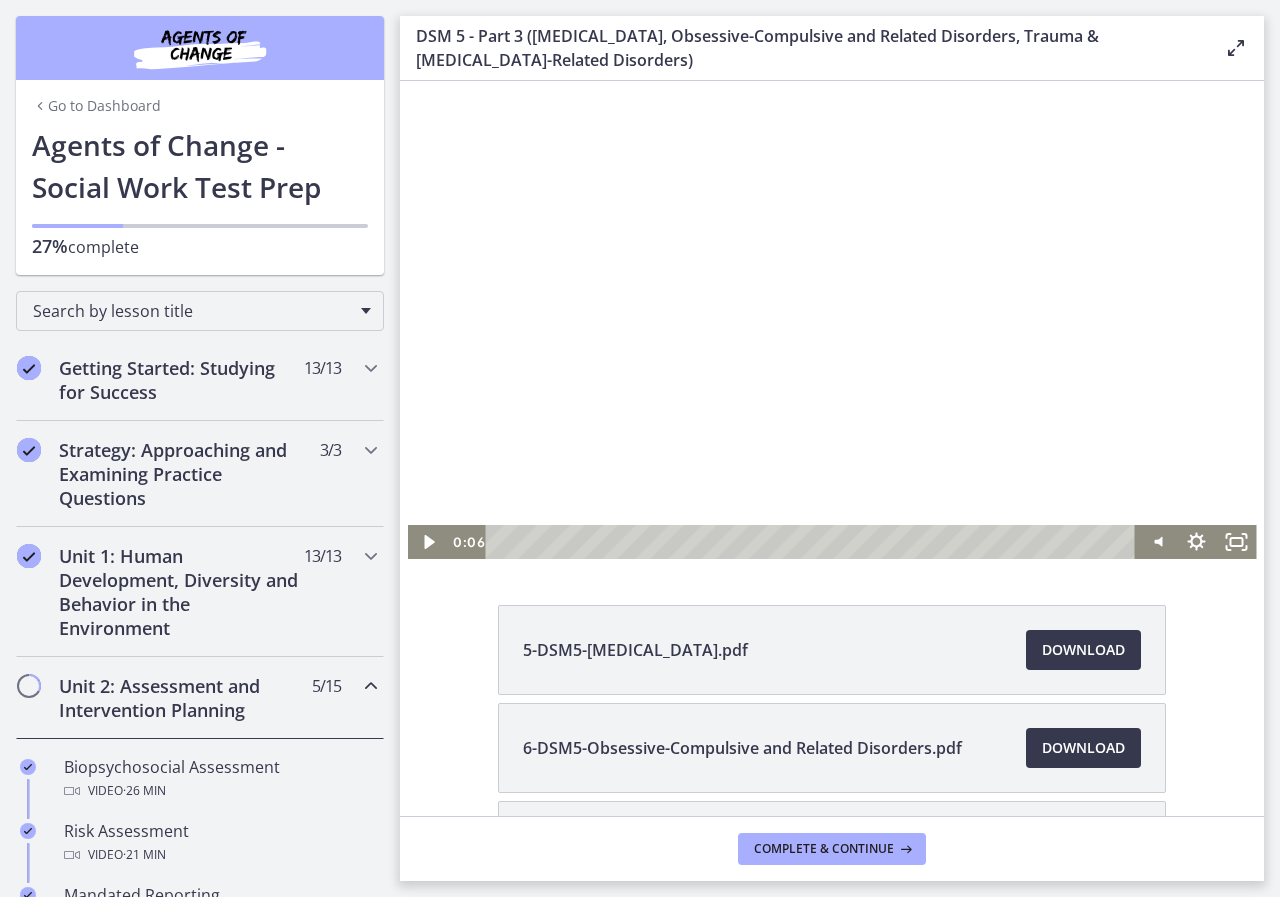 click at bounding box center [832, 320] 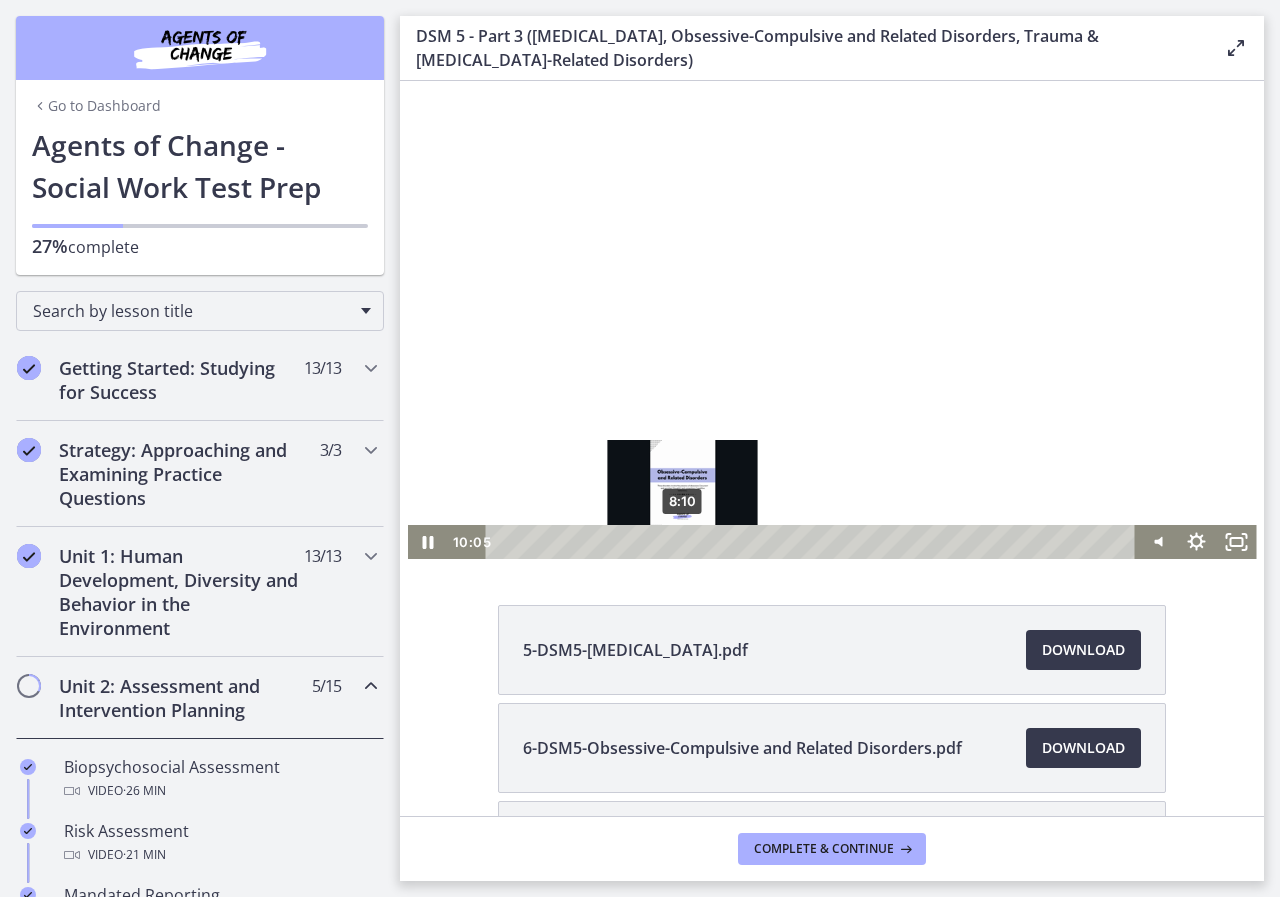 click on "8:10" at bounding box center [814, 542] 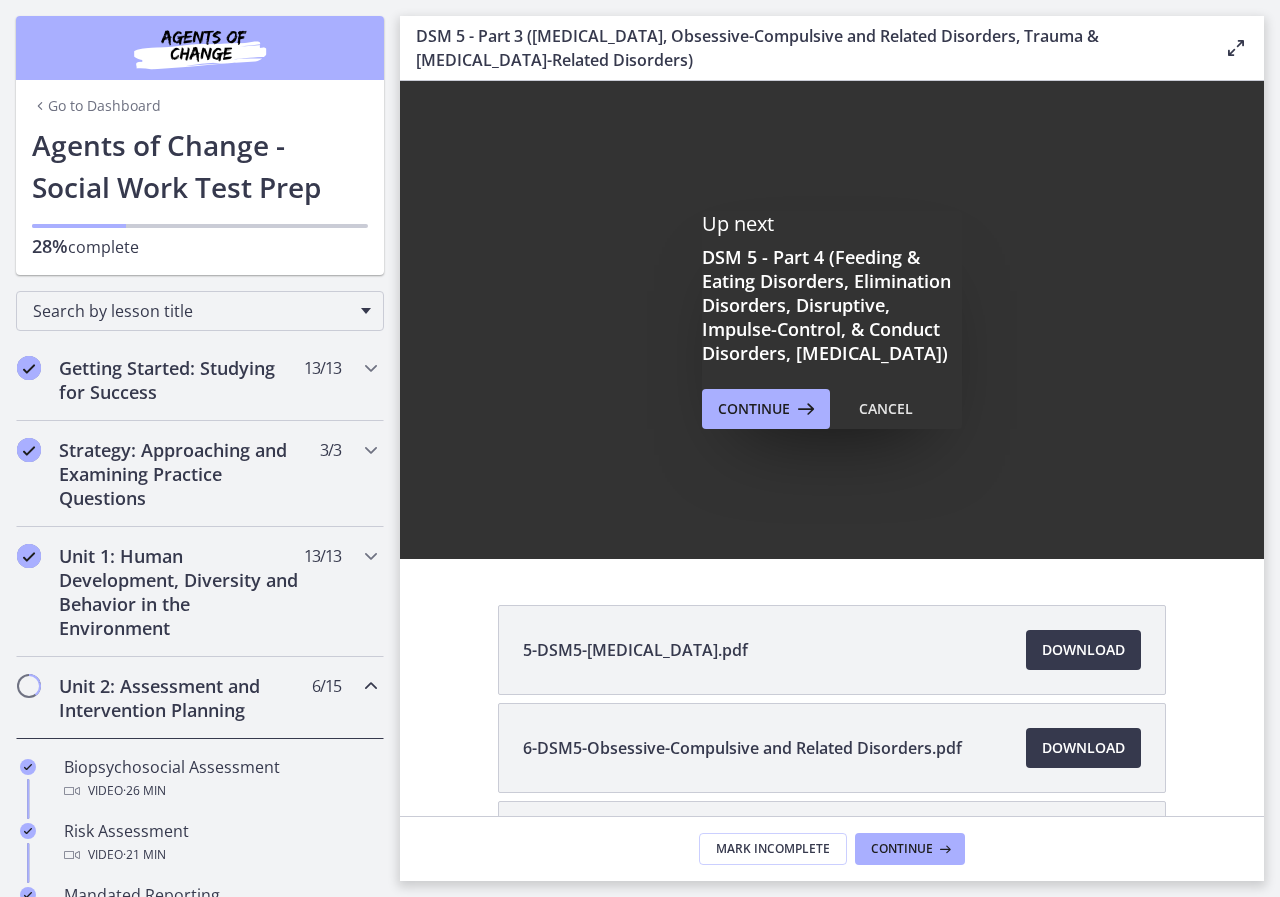 scroll, scrollTop: 0, scrollLeft: 0, axis: both 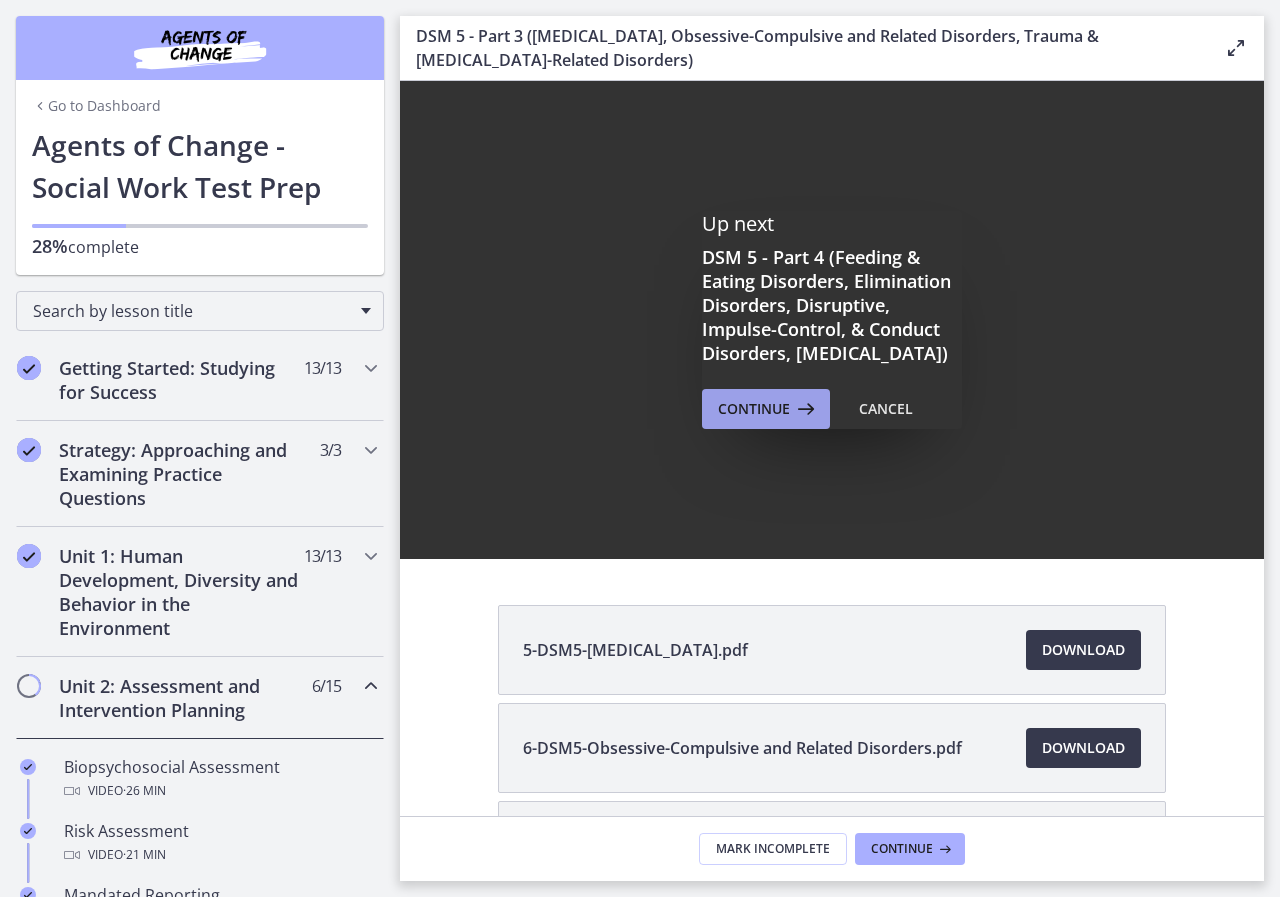 click on "Continue" at bounding box center (754, 409) 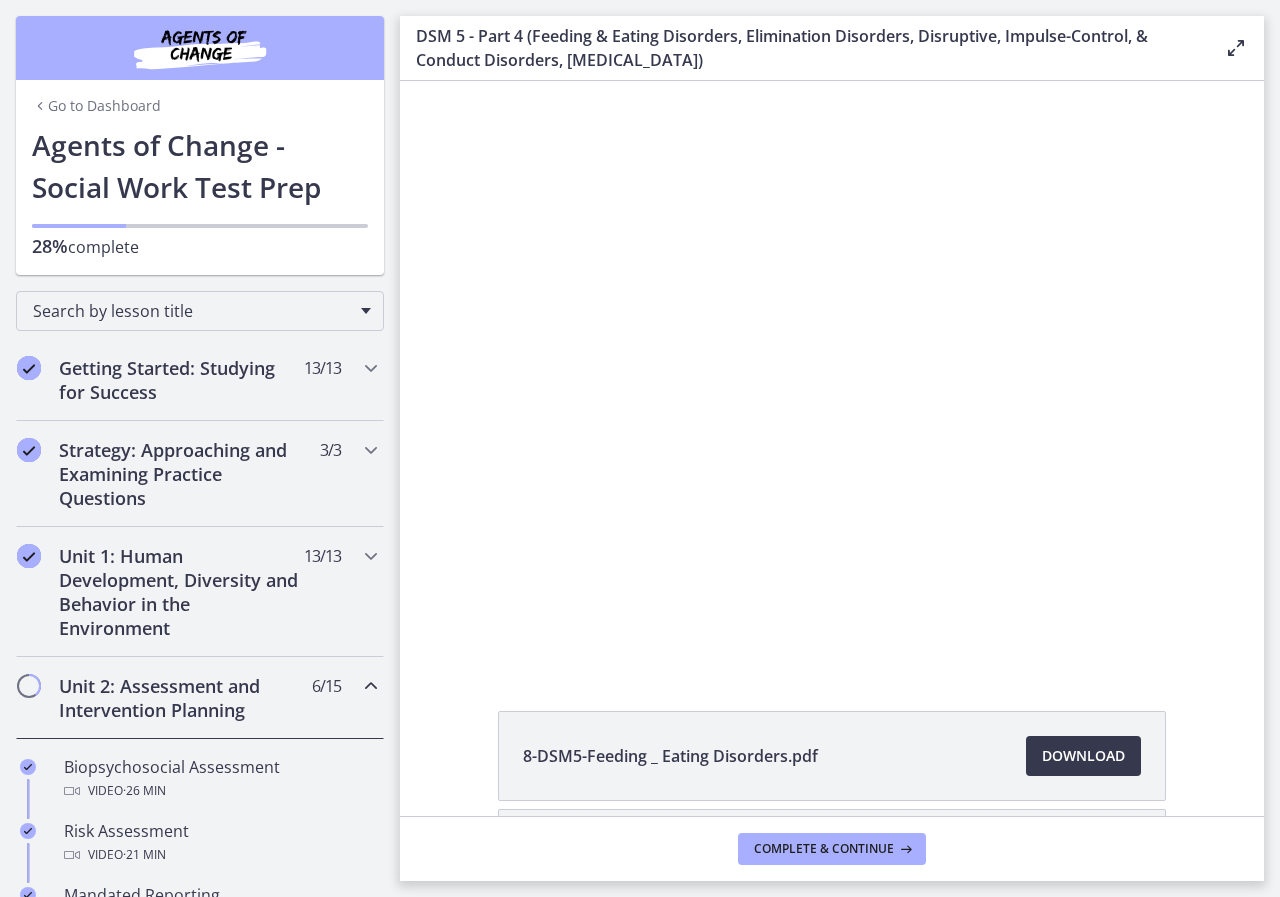 scroll, scrollTop: 0, scrollLeft: 0, axis: both 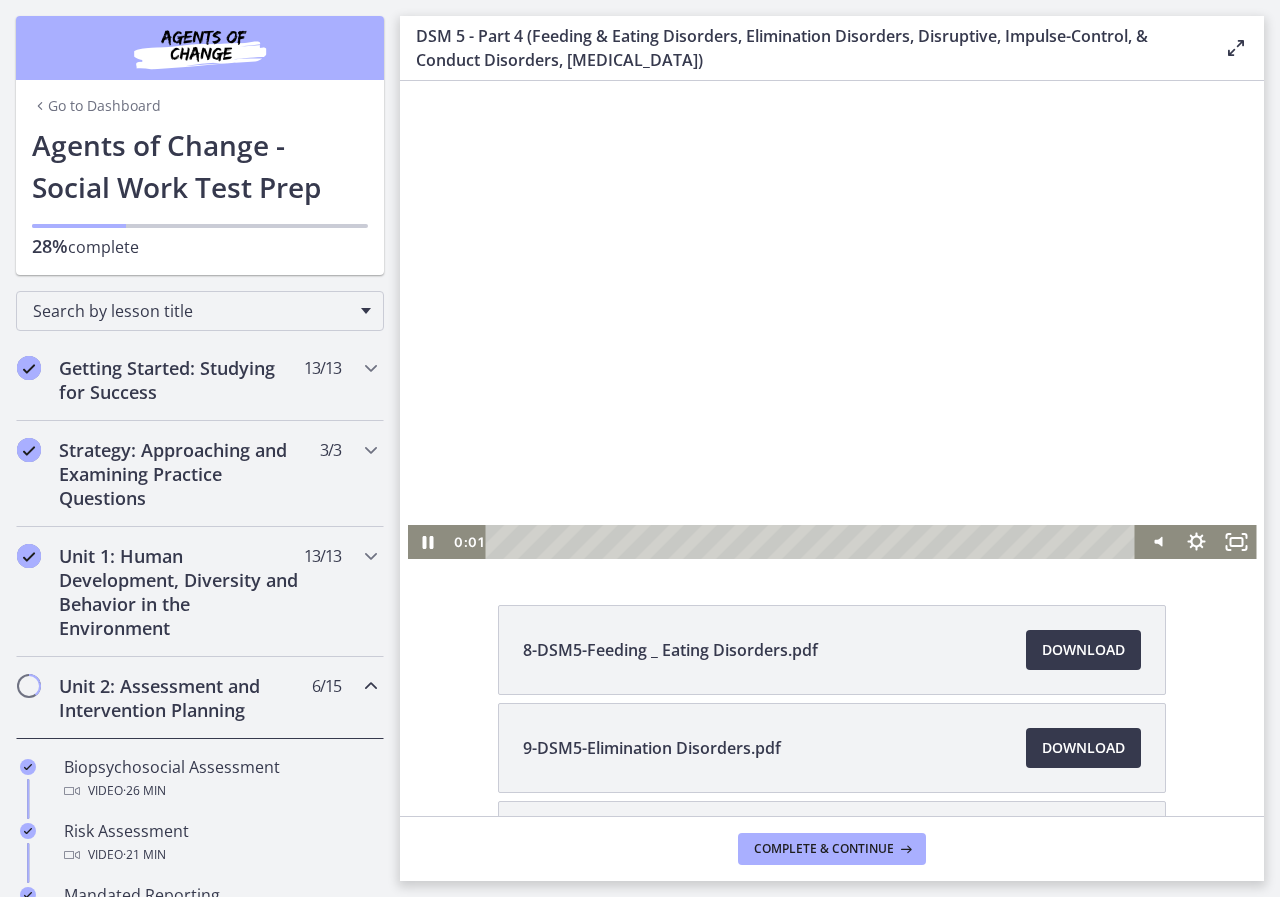 click at bounding box center (832, 320) 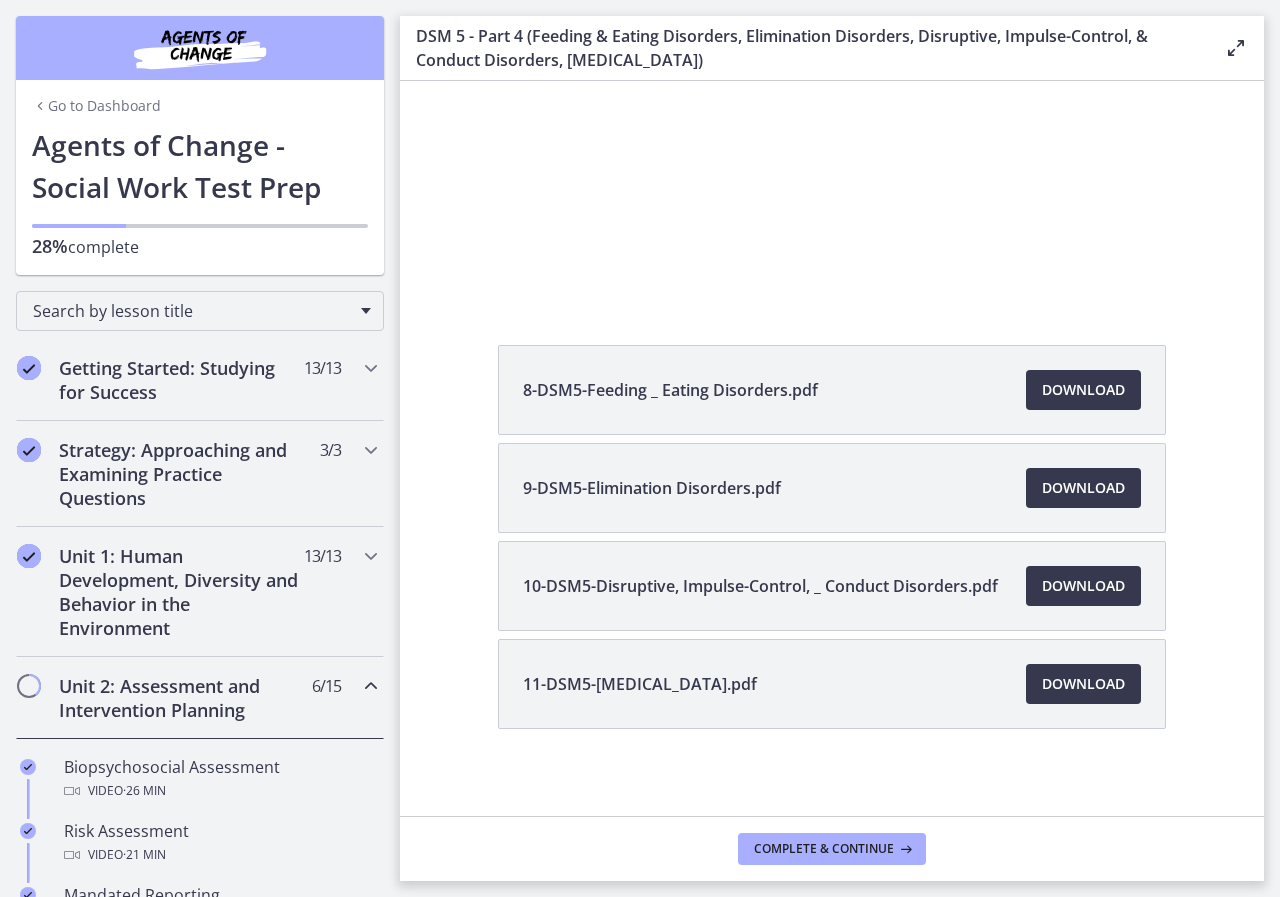 scroll, scrollTop: 269, scrollLeft: 0, axis: vertical 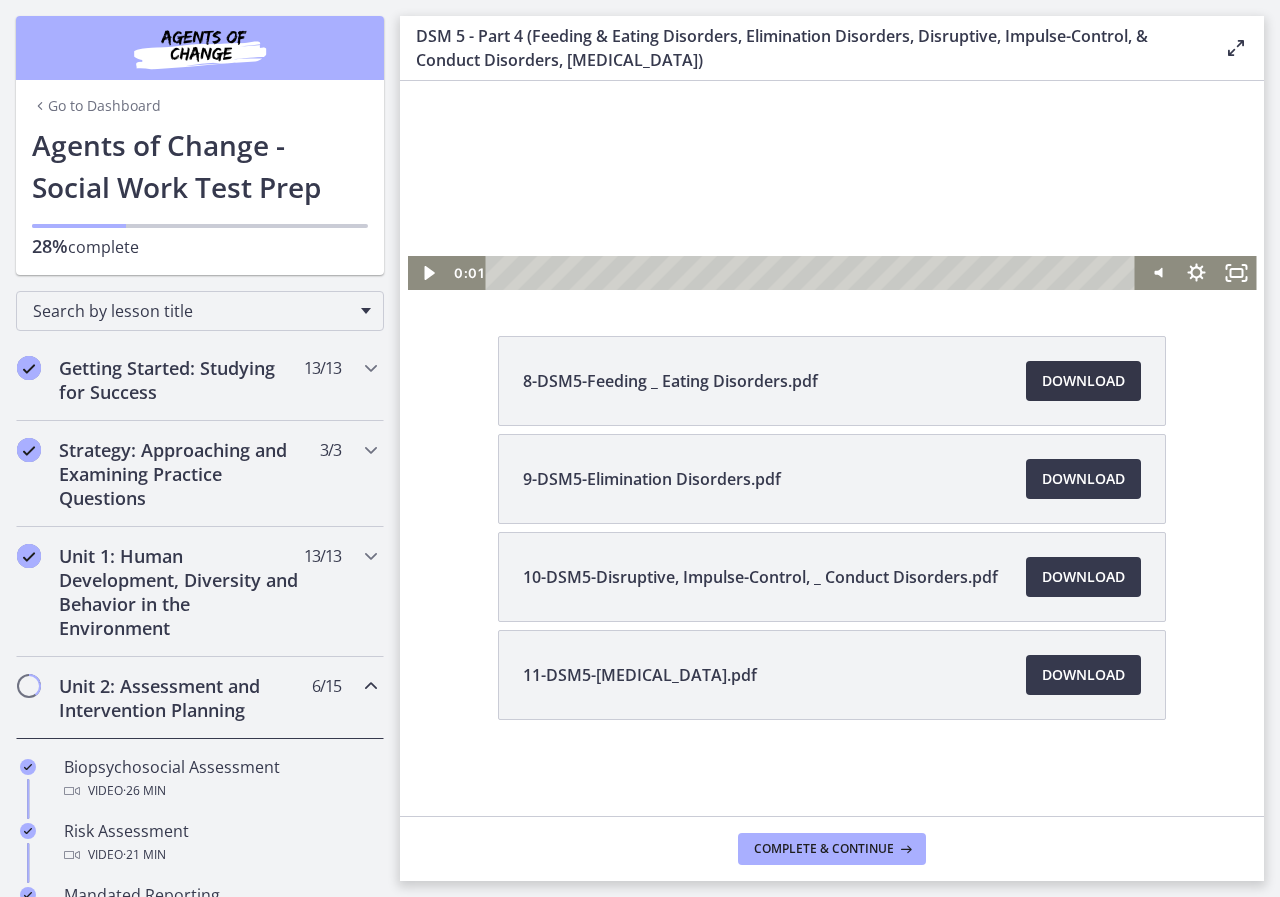 click on "Download
Opens in a new window" at bounding box center [1083, 381] 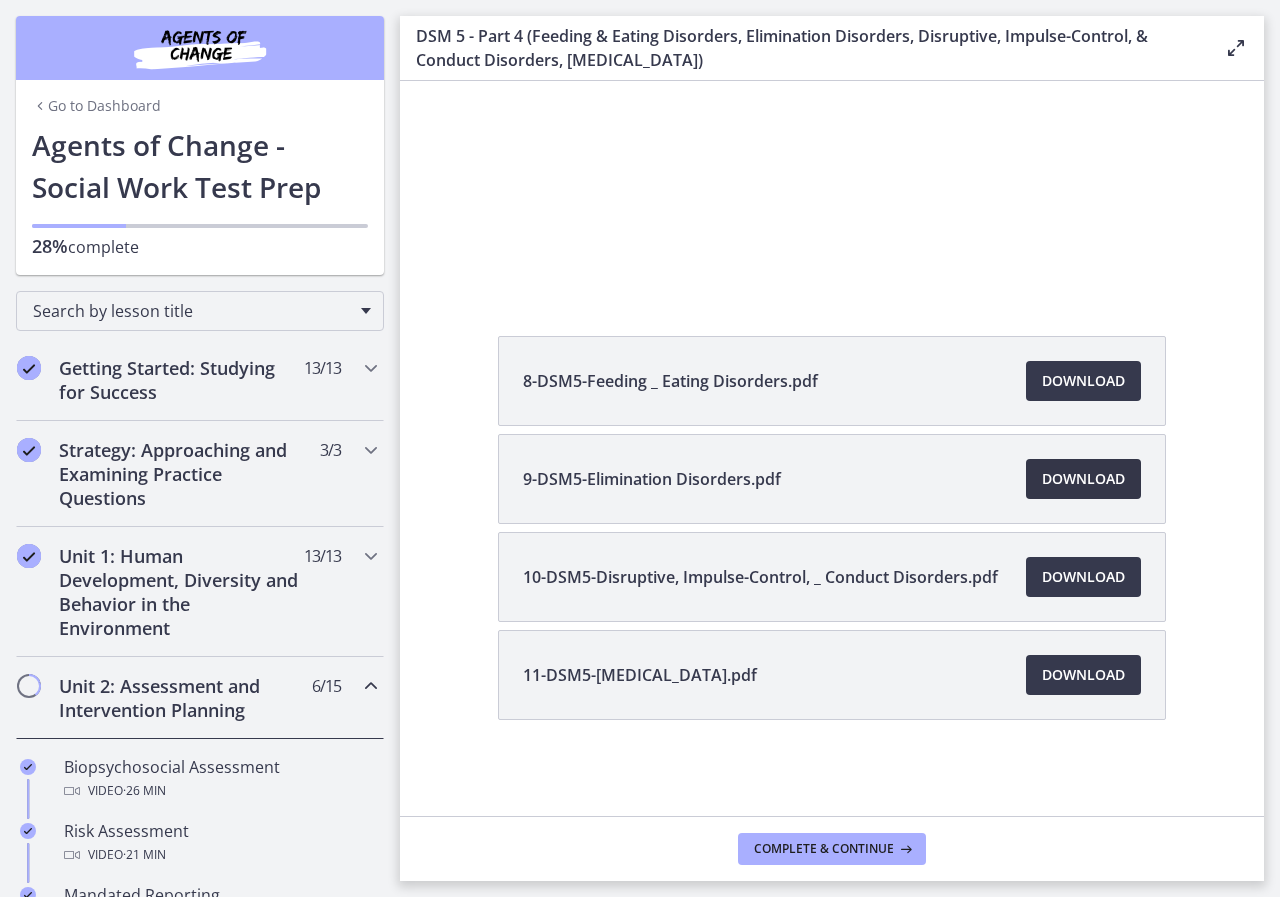 click on "Download
Opens in a new window" at bounding box center (1083, 479) 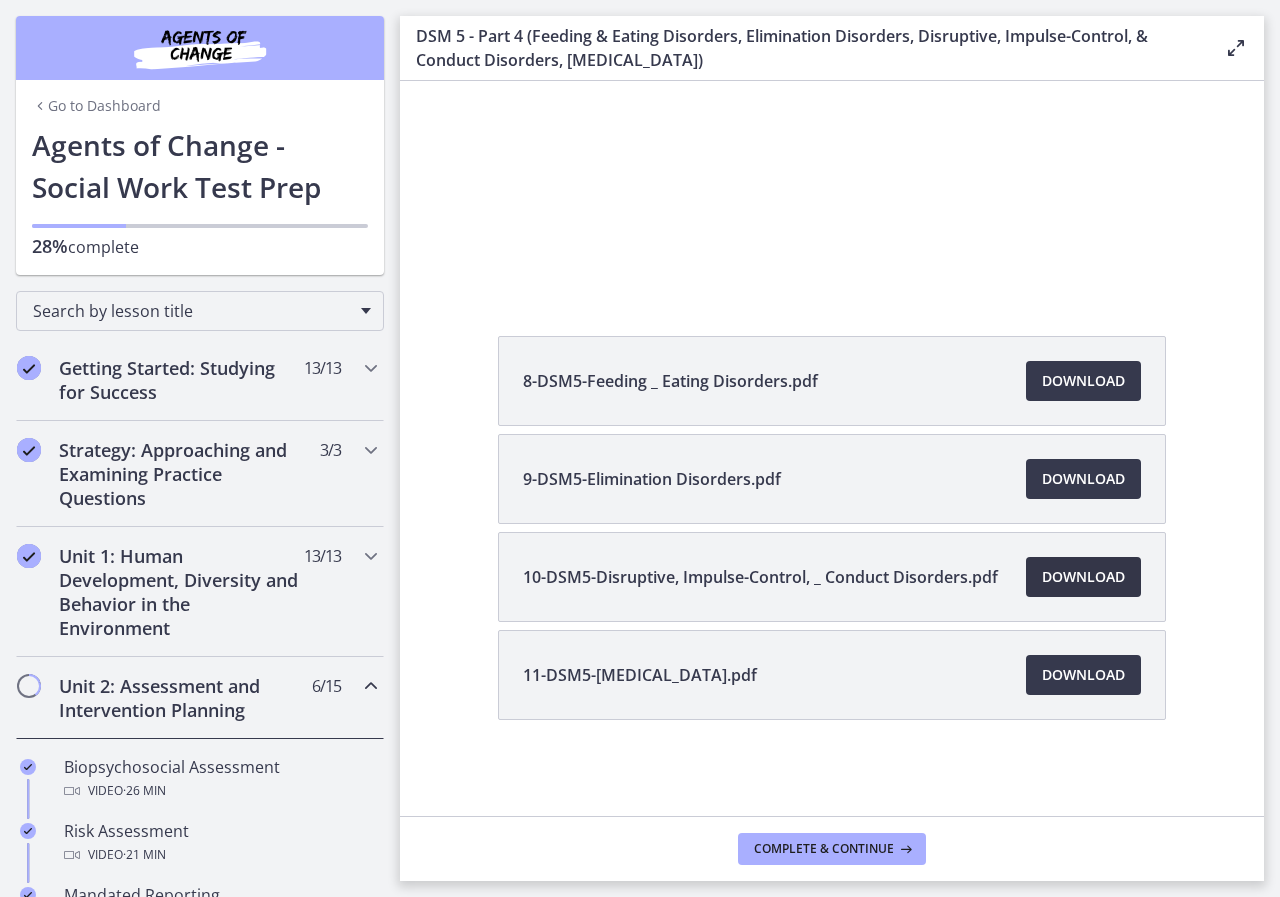 click on "Download
Opens in a new window" at bounding box center [1083, 577] 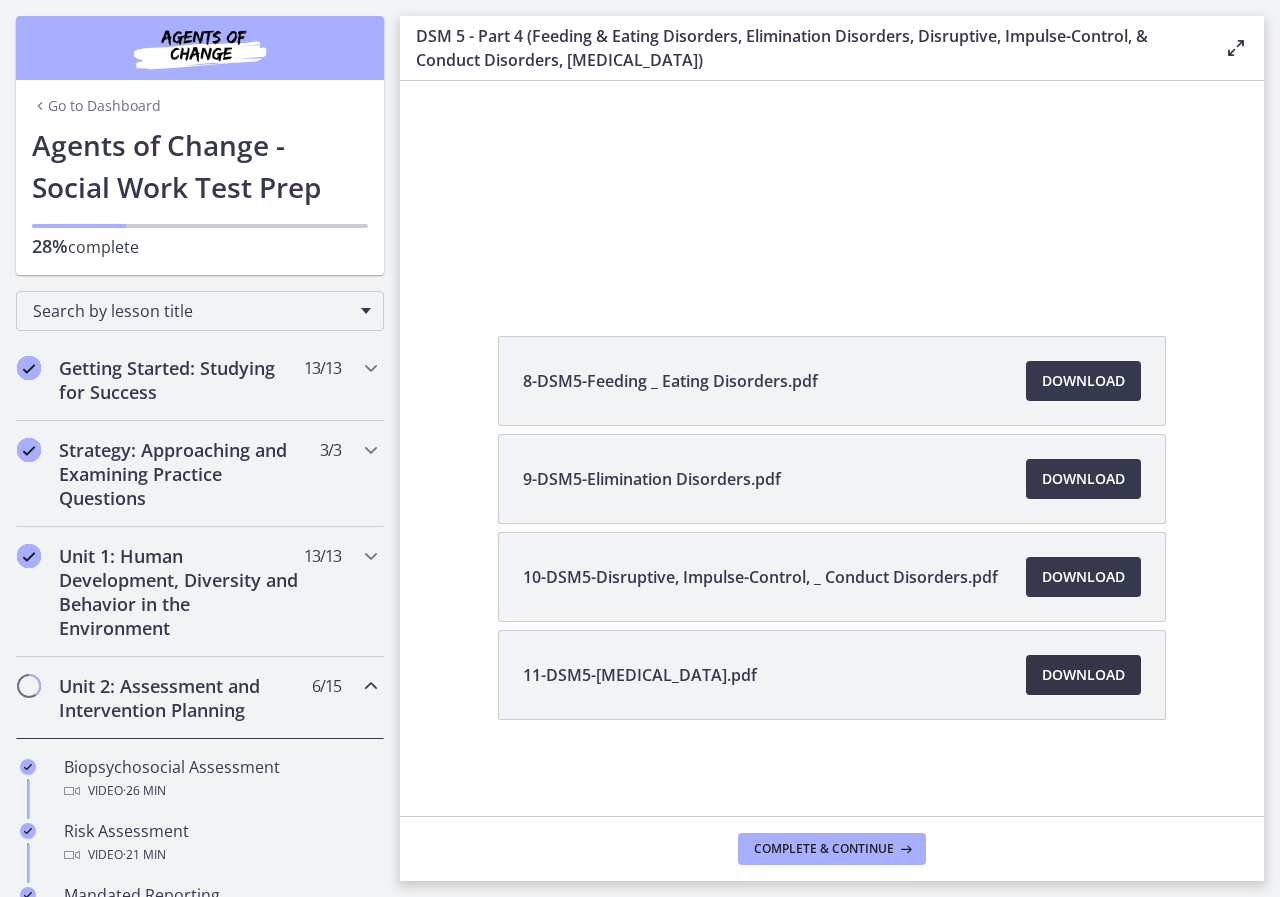 click on "Download
Opens in a new window" at bounding box center [1083, 675] 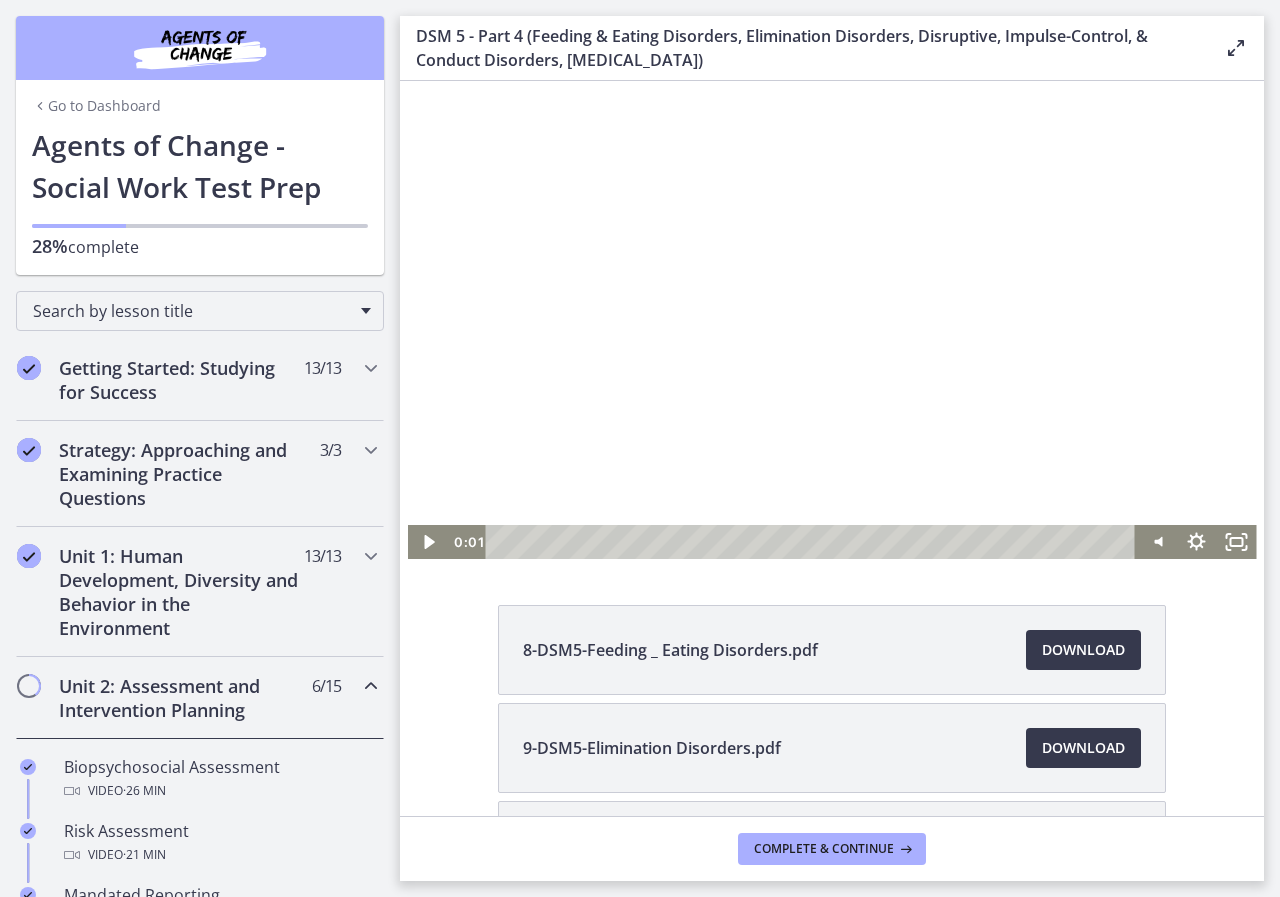 click at bounding box center [832, 320] 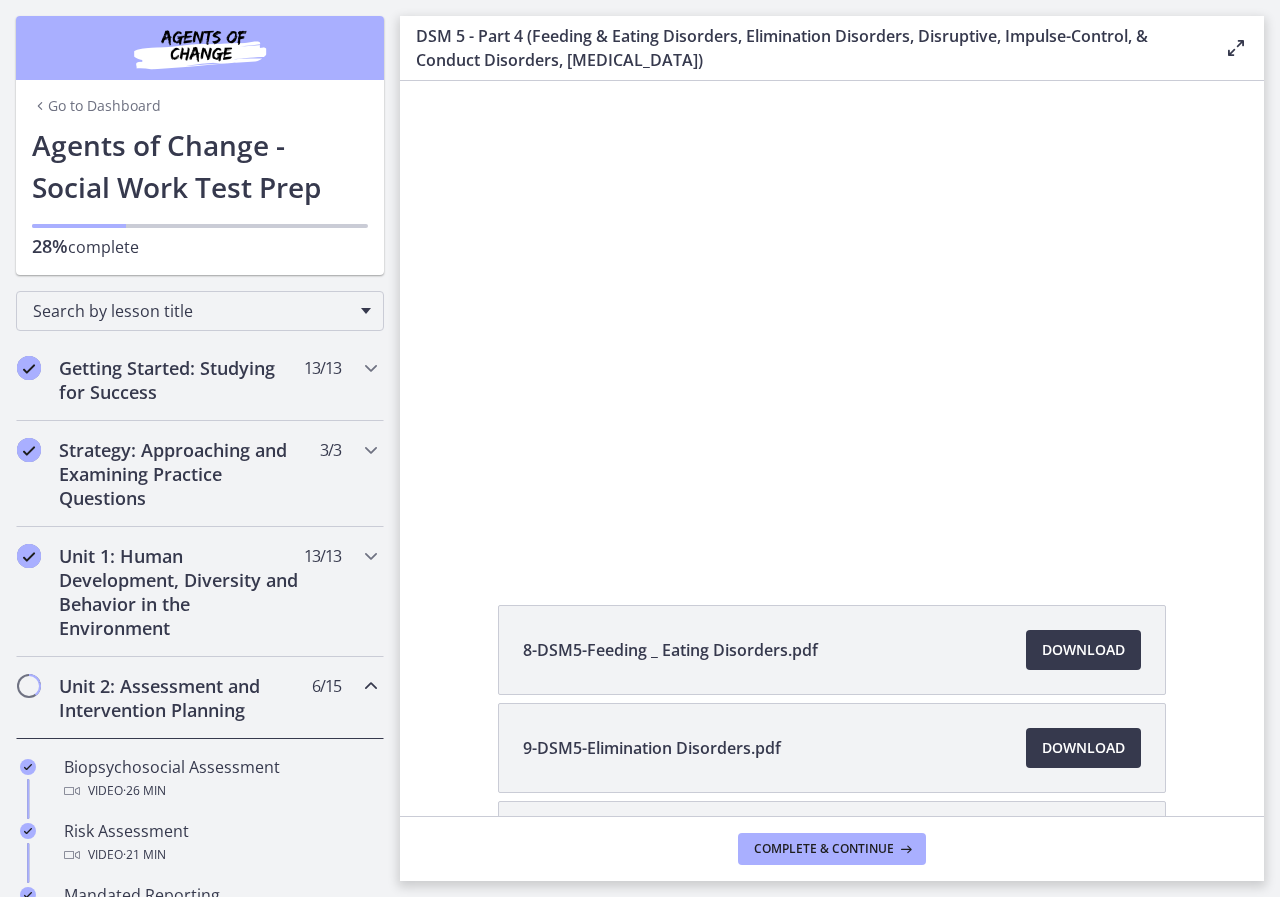 click at bounding box center (832, 320) 